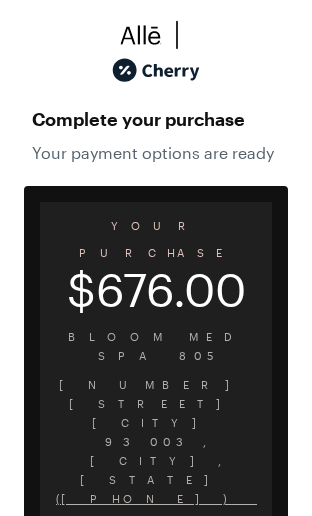 scroll, scrollTop: 63, scrollLeft: 0, axis: vertical 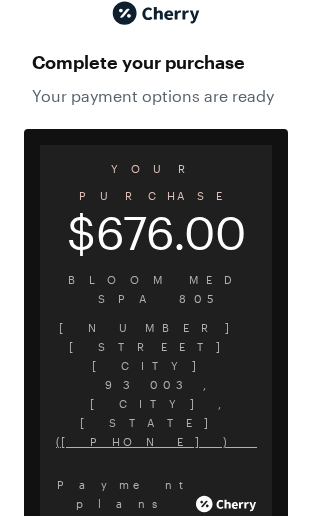 click on "Choose My Plan" at bounding box center [156, 618] 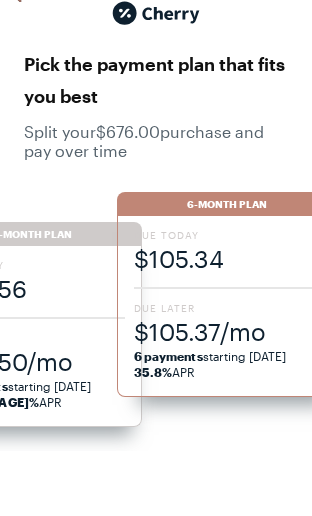 click on "$105.34" at bounding box center [227, 258] 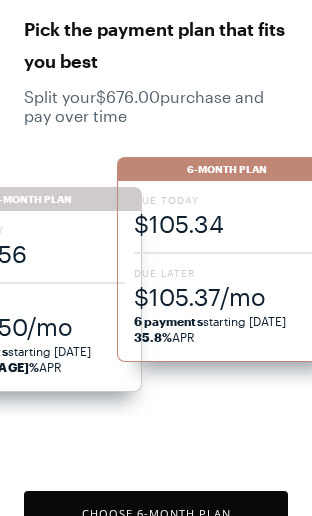 scroll, scrollTop: 93, scrollLeft: 0, axis: vertical 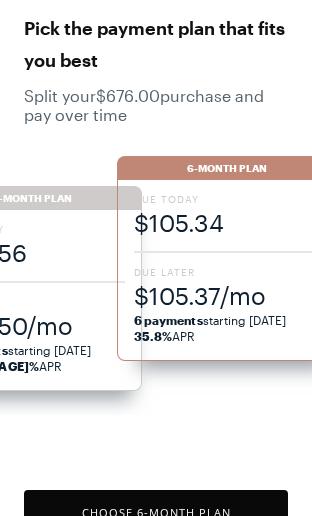 click on "$105.34" at bounding box center [227, 222] 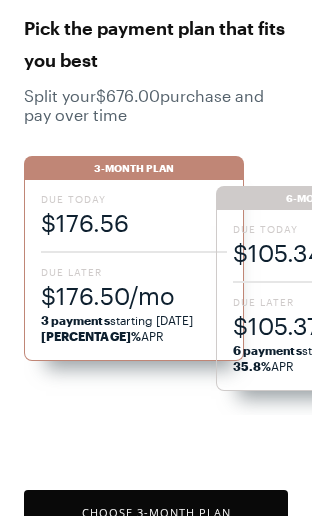 scroll, scrollTop: 892, scrollLeft: 0, axis: vertical 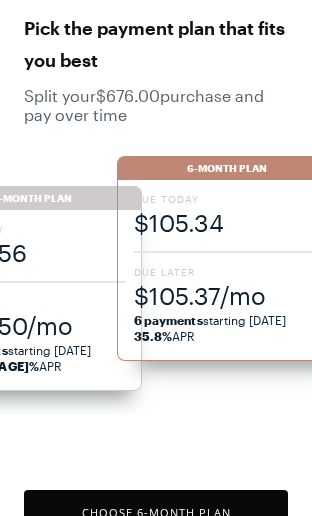 click on "$105.37/mo" at bounding box center (227, 295) 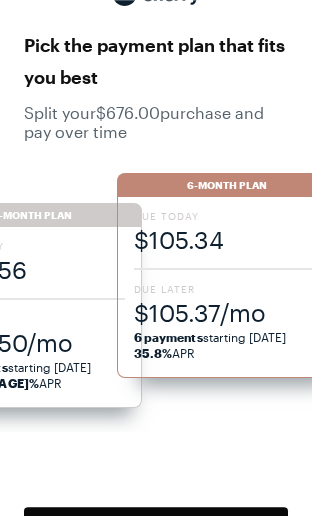 scroll, scrollTop: 0, scrollLeft: 0, axis: both 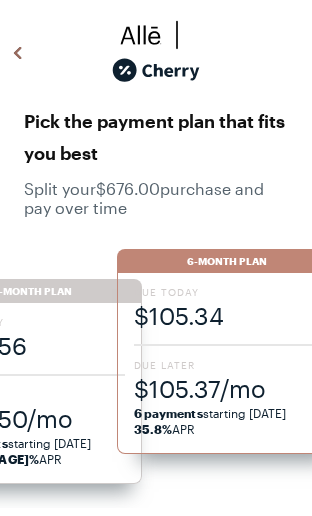 click on "$105.34" at bounding box center (227, 315) 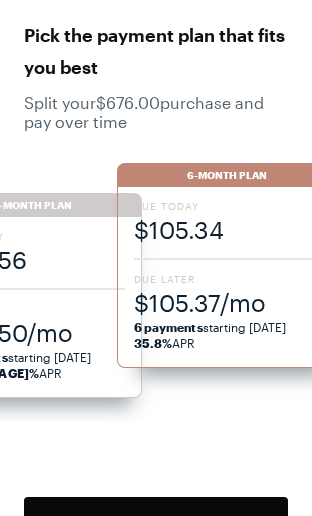 scroll, scrollTop: 74, scrollLeft: 0, axis: vertical 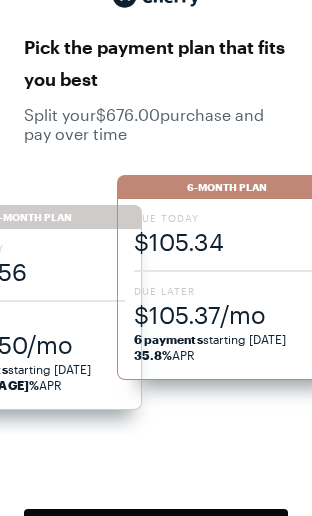 click on "Due Today $[AMOUNT] Due Later $[AMOUNT]/mo [NUMBER] payments  starting [DATE] [PERCENTAGE]  APR" at bounding box center (227, 289) 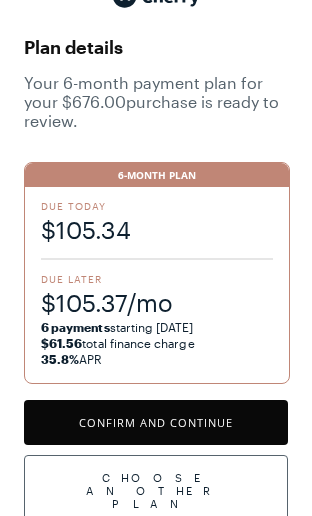 scroll, scrollTop: 27, scrollLeft: 0, axis: vertical 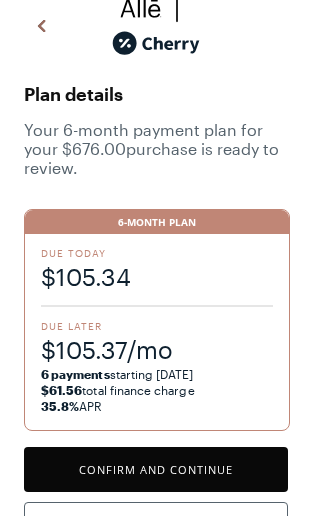 click on "Confirm and Continue" at bounding box center [156, 469] 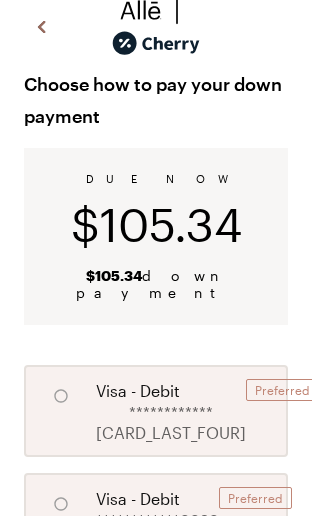 radio on "true" 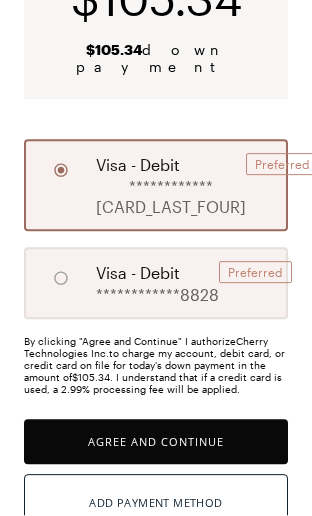 scroll, scrollTop: 252, scrollLeft: 0, axis: vertical 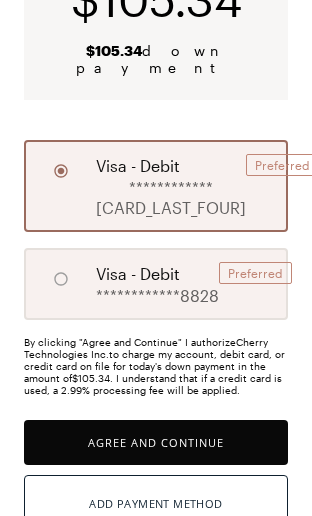 click on "Agree and Continue" at bounding box center [156, 442] 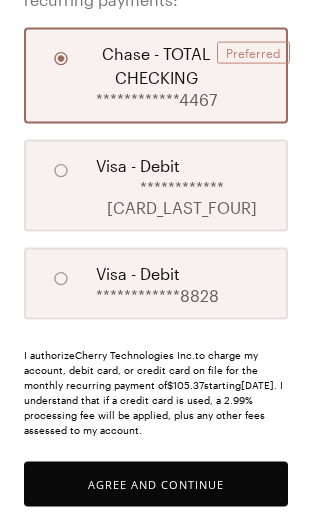 scroll, scrollTop: 458, scrollLeft: 0, axis: vertical 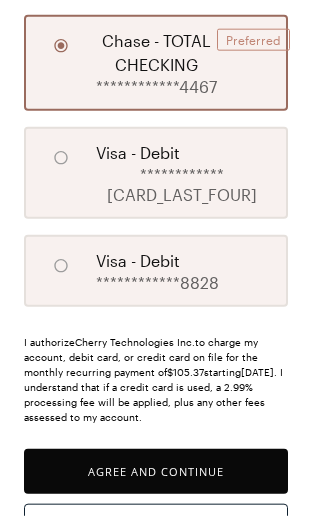 click on "Agree and Continue" at bounding box center [156, 471] 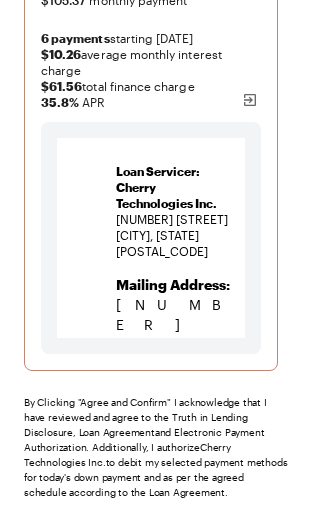 scroll, scrollTop: 382, scrollLeft: 0, axis: vertical 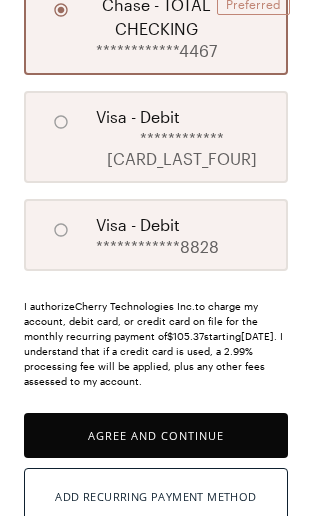 click on "**********" at bounding box center [156, 72] 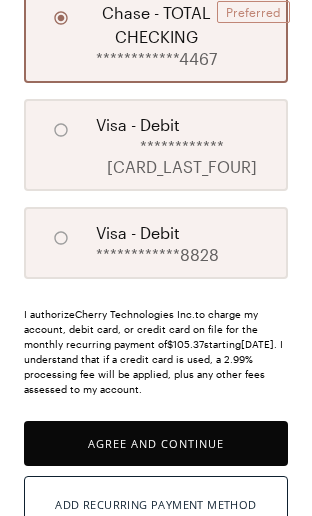 scroll, scrollTop: 487, scrollLeft: 0, axis: vertical 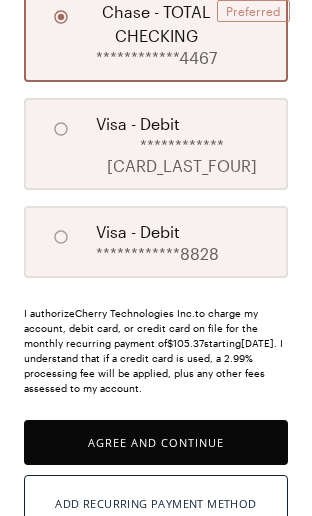 click on "**********" at bounding box center [156, 79] 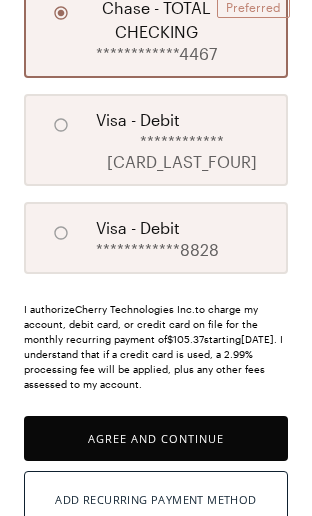 scroll, scrollTop: 491, scrollLeft: 0, axis: vertical 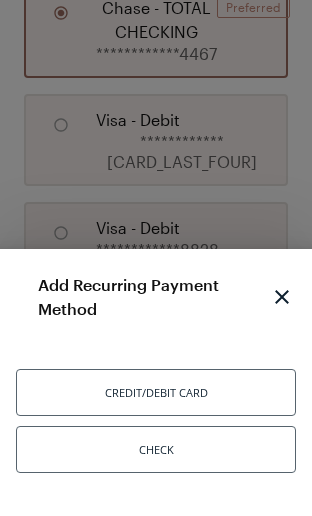 click on "Credit/Debit Card" at bounding box center [156, 392] 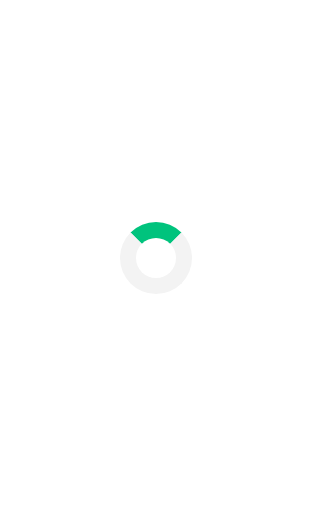 scroll, scrollTop: 35, scrollLeft: 0, axis: vertical 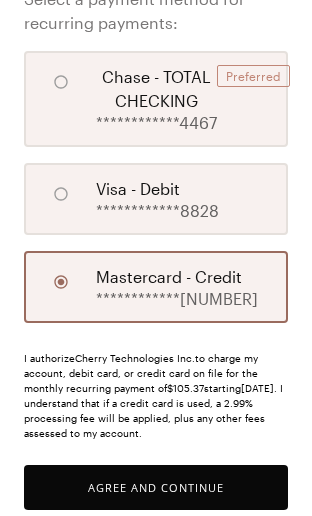 click on "Agree and Continue" at bounding box center (156, 487) 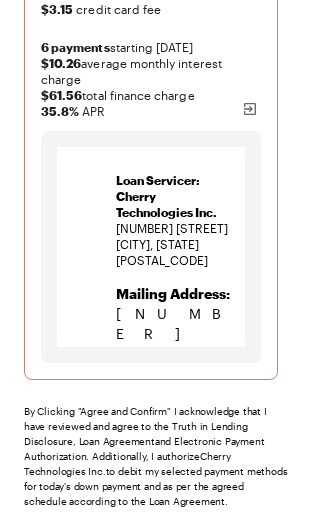 scroll, scrollTop: 398, scrollLeft: 0, axis: vertical 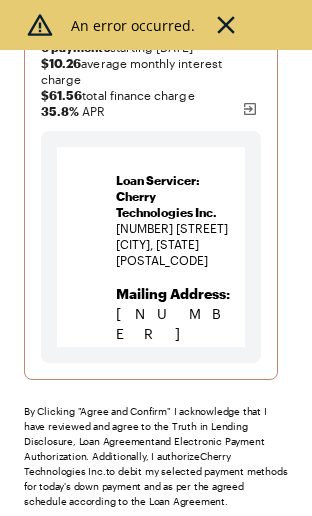 click at bounding box center (226, 25) 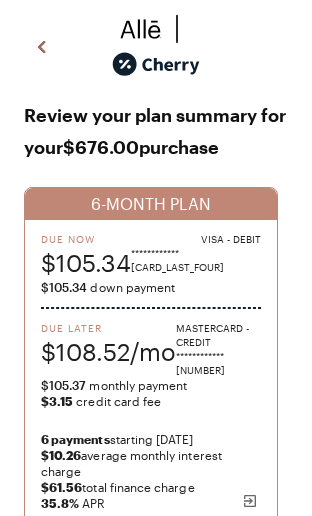scroll, scrollTop: 0, scrollLeft: 0, axis: both 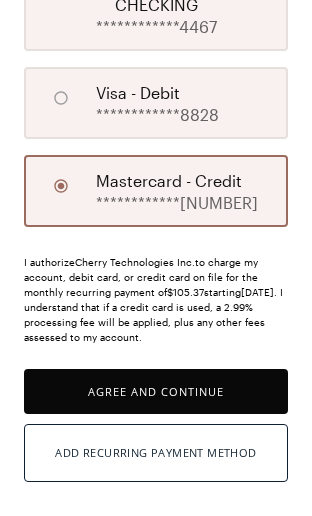 click on "Agree and Continue" at bounding box center (156, 391) 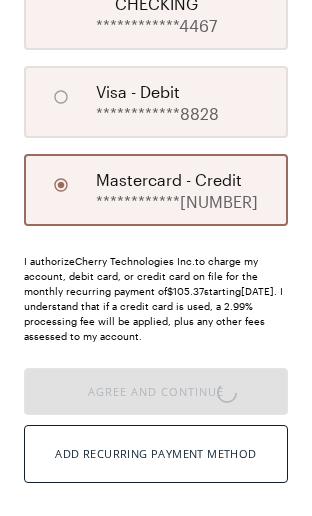 scroll, scrollTop: 500, scrollLeft: 0, axis: vertical 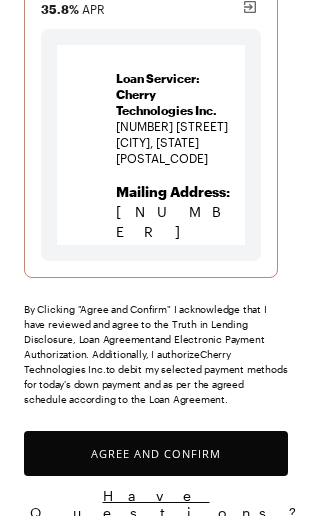 click on "Agree and Confirm" at bounding box center [156, 453] 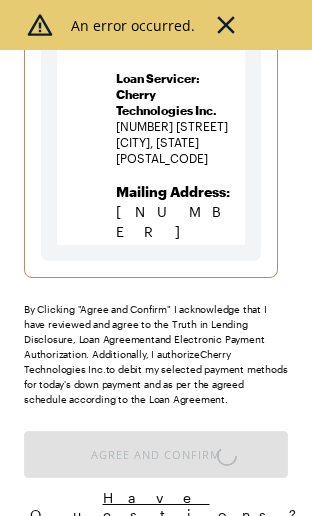 click at bounding box center (226, 25) 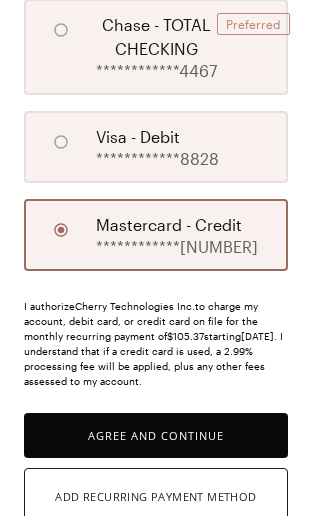 scroll, scrollTop: 525, scrollLeft: 0, axis: vertical 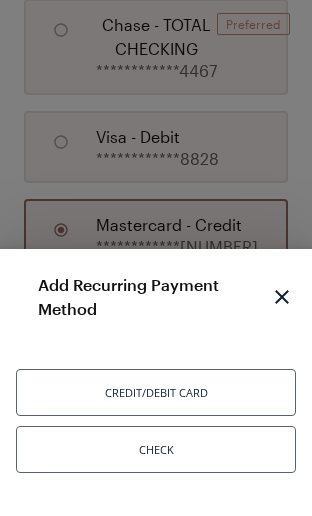 click on "Credit/Debit Card" at bounding box center [156, 392] 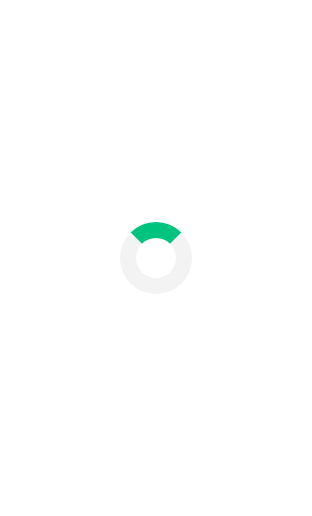 scroll, scrollTop: 35, scrollLeft: 0, axis: vertical 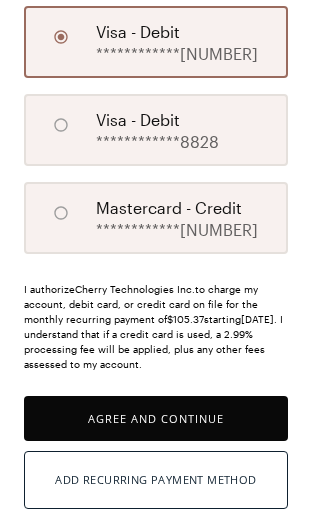 click on "Agree and Continue" at bounding box center (156, 418) 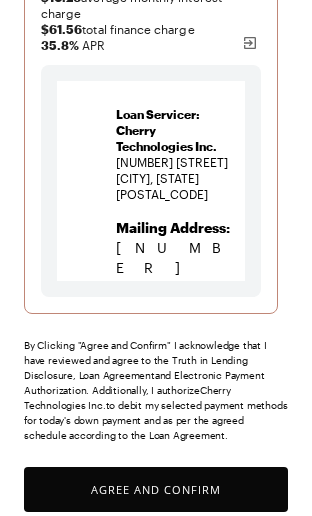 scroll, scrollTop: 484, scrollLeft: 0, axis: vertical 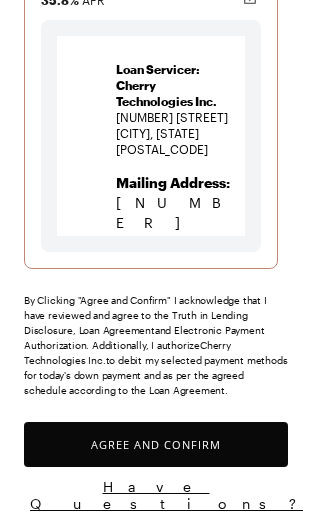click on "Agree and Confirm" at bounding box center [156, 444] 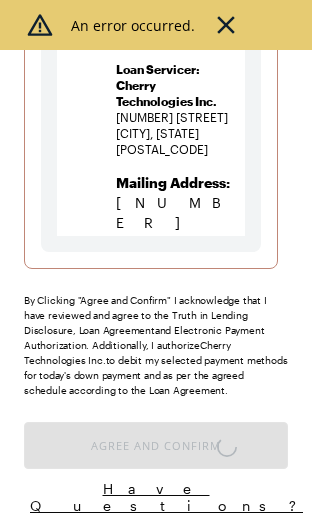 click at bounding box center [226, 25] 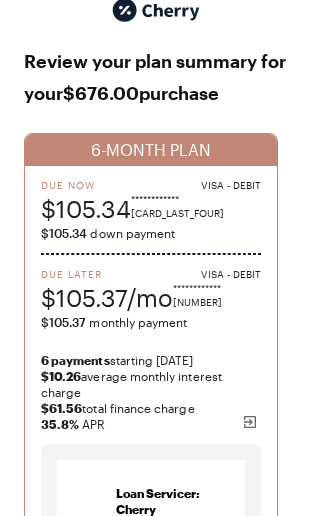 scroll, scrollTop: 0, scrollLeft: 0, axis: both 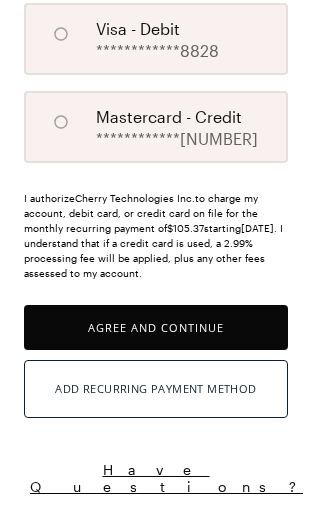 click on "Agree and Continue" at bounding box center (156, 327) 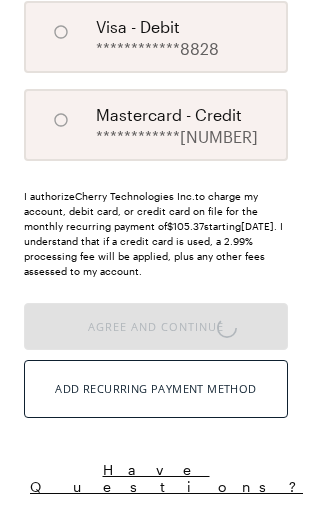 scroll, scrollTop: 484, scrollLeft: 0, axis: vertical 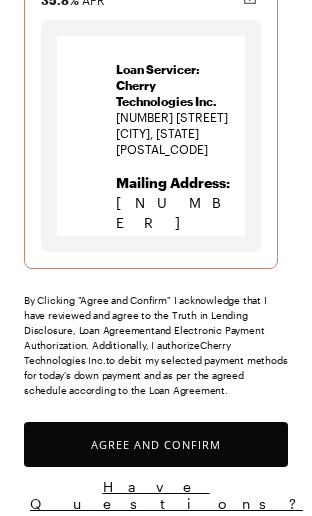 click on "Agree and Confirm" at bounding box center (156, 444) 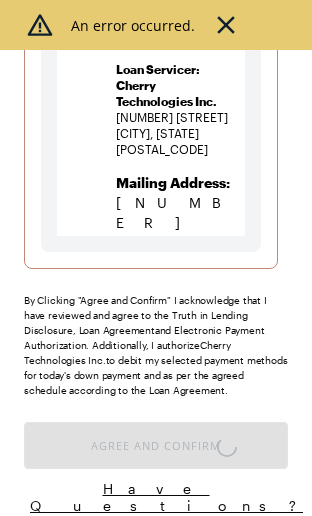 scroll, scrollTop: 486, scrollLeft: 0, axis: vertical 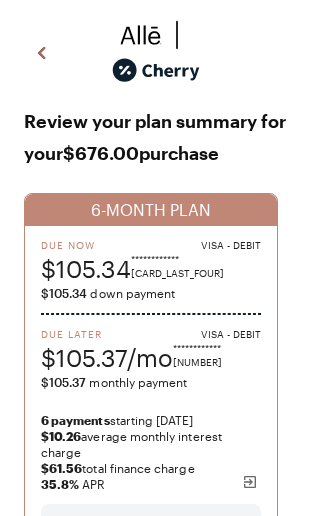 click at bounding box center (42, 53) 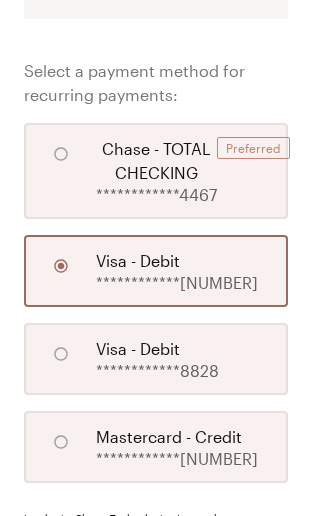 scroll, scrollTop: 347, scrollLeft: 0, axis: vertical 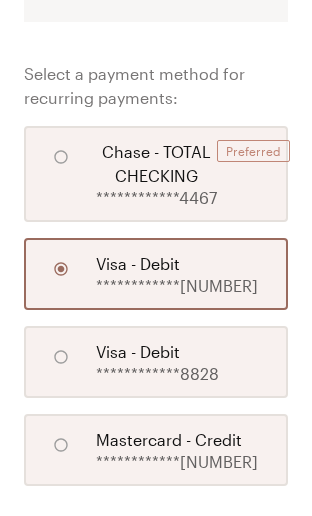 click at bounding box center [61, 157] 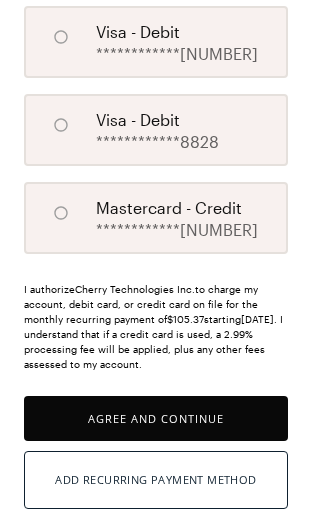 scroll, scrollTop: 579, scrollLeft: 0, axis: vertical 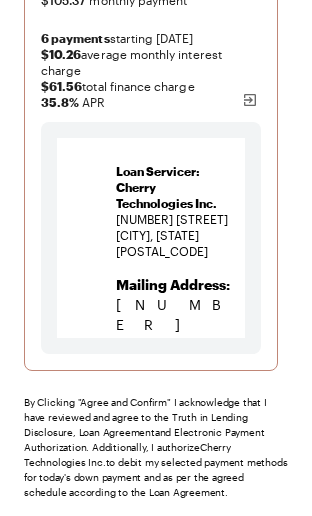 click on "Agree and Confirm" at bounding box center (156, 546) 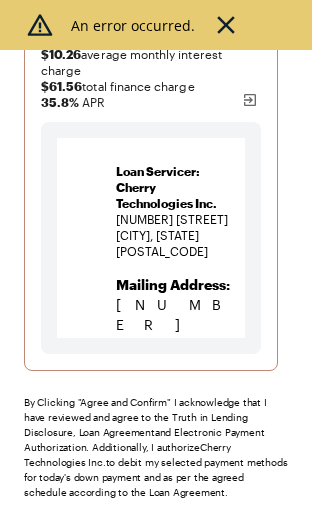 click at bounding box center (226, 25) 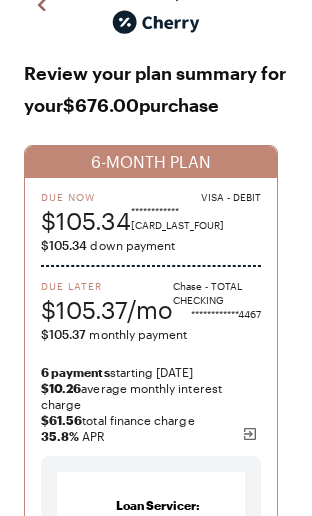 scroll, scrollTop: 0, scrollLeft: 0, axis: both 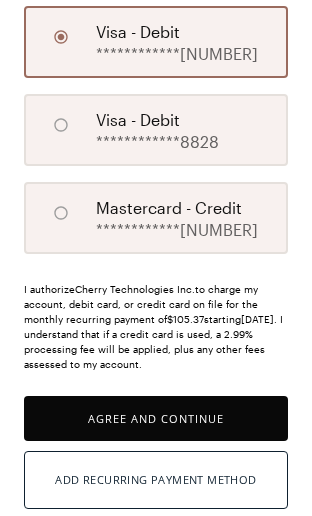 click on "Agree and Continue" at bounding box center [156, 418] 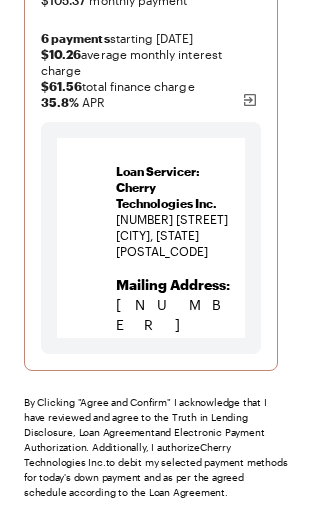 scroll, scrollTop: 382, scrollLeft: 0, axis: vertical 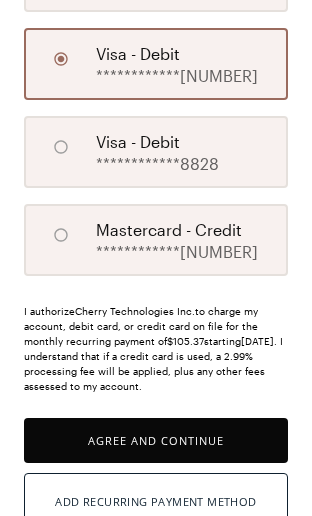 click on "Agree and Continue" at bounding box center (156, 440) 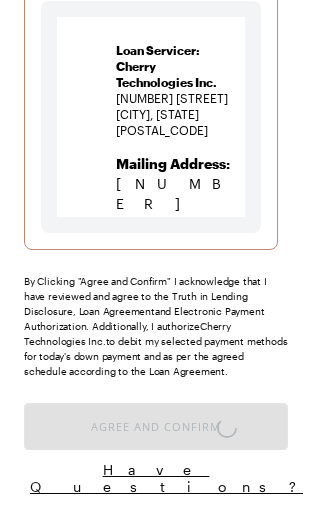 scroll, scrollTop: 484, scrollLeft: 0, axis: vertical 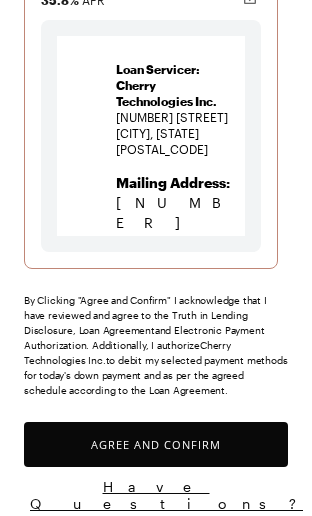 click on "Agree and Confirm" at bounding box center (156, 444) 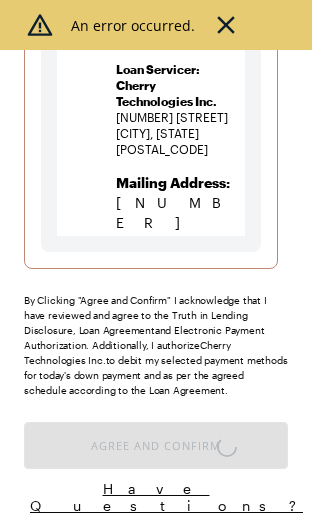 click at bounding box center (226, 25) 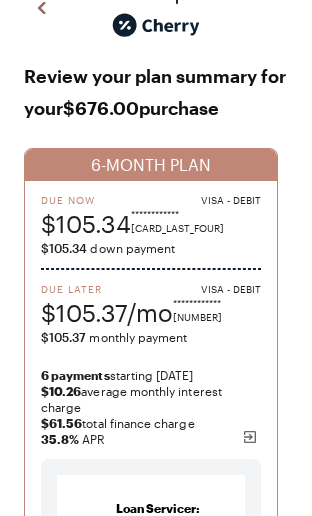 scroll, scrollTop: 0, scrollLeft: 0, axis: both 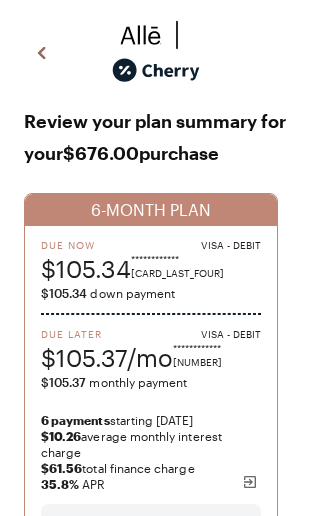 click at bounding box center [42, 54] 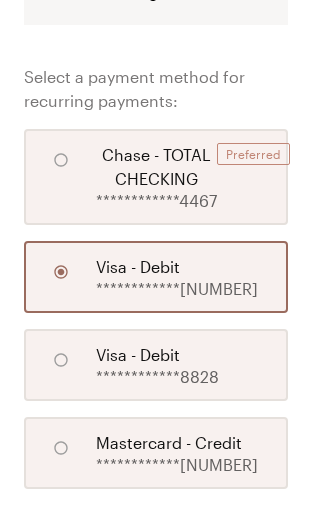 scroll, scrollTop: 0, scrollLeft: 0, axis: both 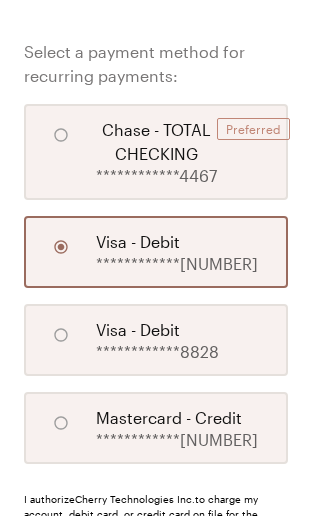 click on "**********" at bounding box center (156, 152) 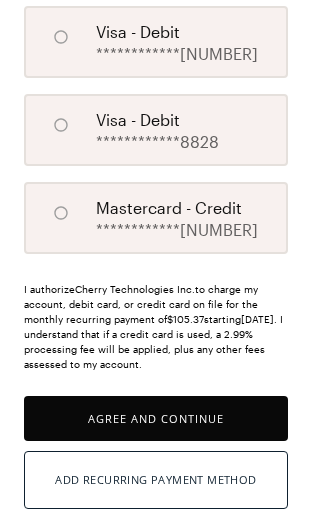 scroll, scrollTop: 579, scrollLeft: 0, axis: vertical 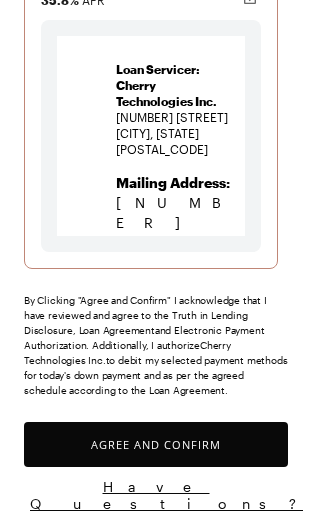 click on "Agree and Confirm" at bounding box center (156, 444) 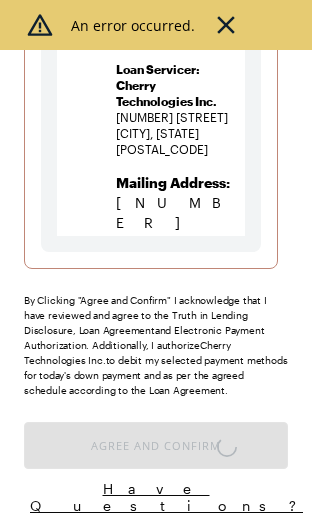 click on "An error occurred." at bounding box center [156, 25] 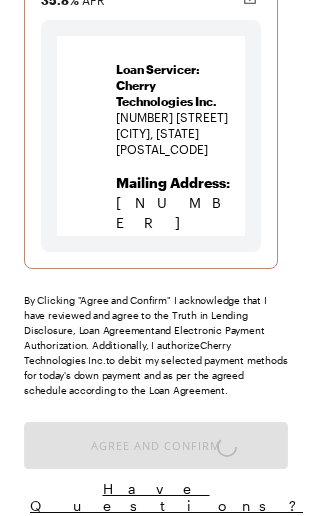 scroll, scrollTop: 486, scrollLeft: 0, axis: vertical 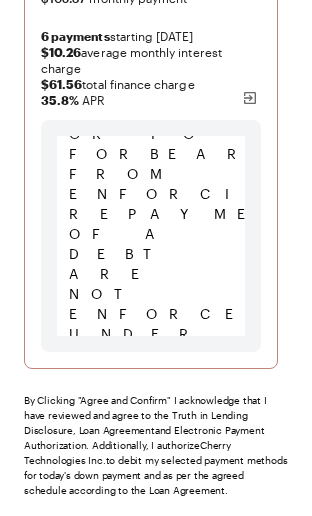 click on "Lender:
Lead Bank
[NUMBER] [STREET]
[CITY], [STATE] [POSTAL_CODE]
Date:
[DATE]
Loan ID:
L-ALLE4981730-1
Loan Servicer:
Cherry Technologies Inc.
[NUMBER] [STREET]
[CITY], [STATE] [POSTAL_CODE]
Mailing Address:  [NUMBER] [STREET] [NUMBER] [CITY], [STATE] [POSTAL_CODE]
For Customer Service, please contact us at:   [PHONE]
Mon-Fri (9AM-9PM ET), Sat (9AM-6PM ET), Sun (Closed)" at bounding box center (151, -12981) 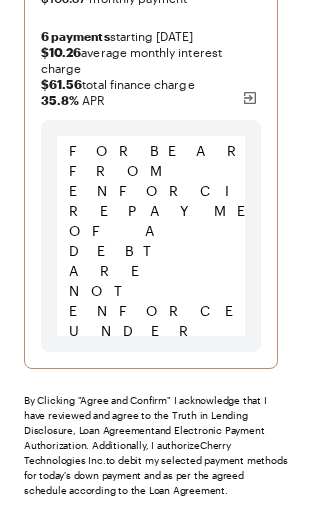 click on "By Clicking "Agree and Confirm" I acknowledge that I have reviewed and agree to the Truth in Lending Disclosure,   Loan Agreement  and Electronic Payment Authorization. Additionally, I authorize  Cherry Technologies Inc.  to debit my selected payment methods for today's down payment and as per the agreed schedule according to the   Loan Agreement ." at bounding box center (156, 445) 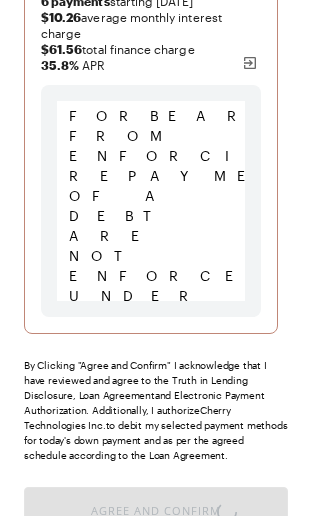 scroll, scrollTop: 486, scrollLeft: 0, axis: vertical 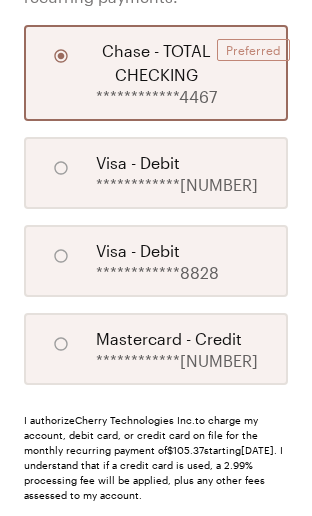 click at bounding box center [61, 168] 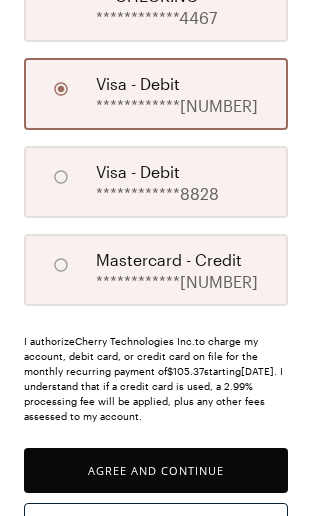 scroll, scrollTop: 528, scrollLeft: 0, axis: vertical 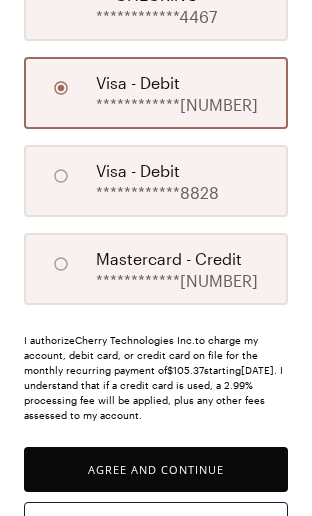 click at bounding box center (61, 264) 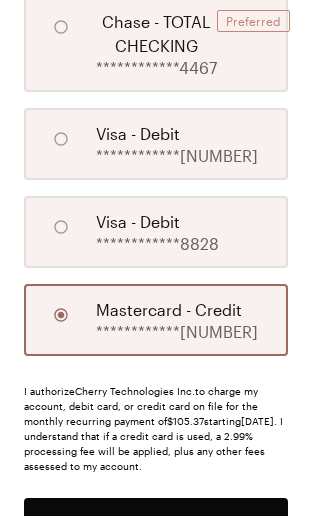 click on "Agree and Continue" at bounding box center (156, 520) 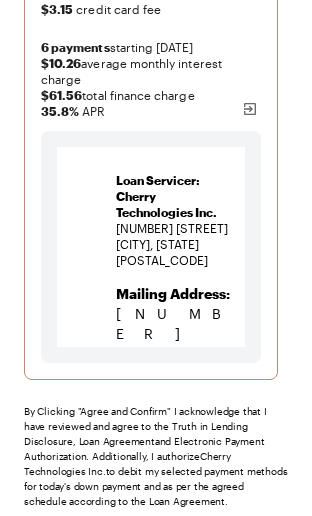 scroll, scrollTop: 398, scrollLeft: 0, axis: vertical 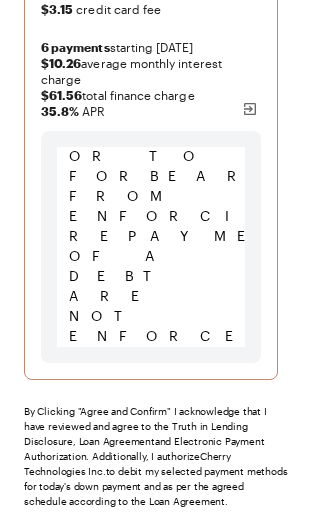 click on "Agree and Confirm" at bounding box center (156, 555) 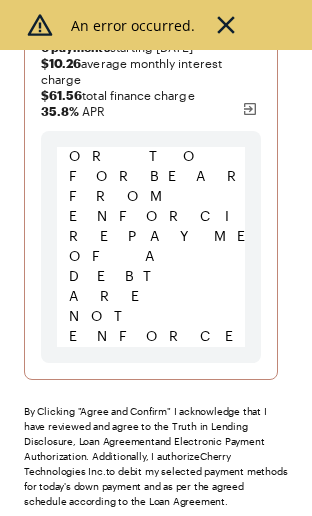 click at bounding box center (226, 25) 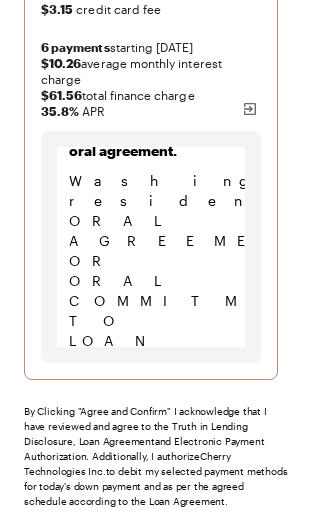 scroll, scrollTop: 38258, scrollLeft: 0, axis: vertical 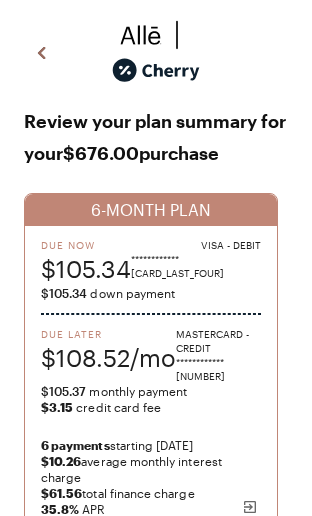 click at bounding box center (42, 53) 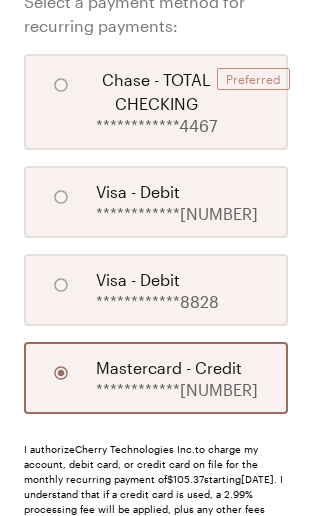 scroll, scrollTop: 468, scrollLeft: 0, axis: vertical 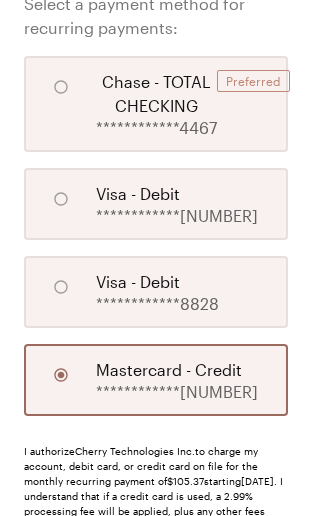 click at bounding box center (61, 87) 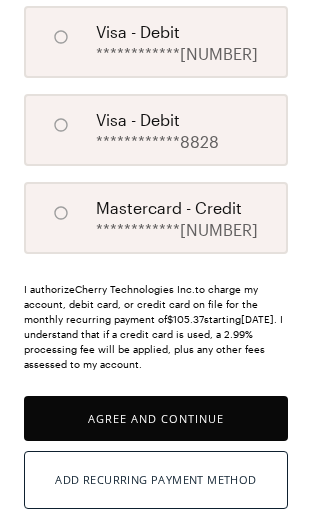 scroll, scrollTop: 579, scrollLeft: 0, axis: vertical 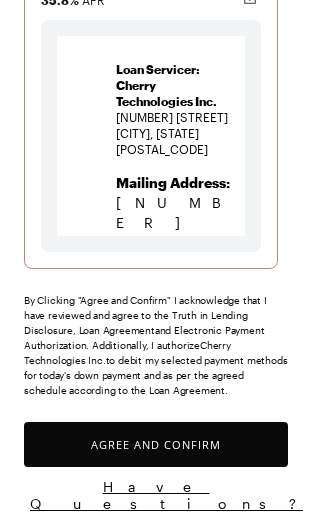 click on "Agree and Confirm" at bounding box center [156, 444] 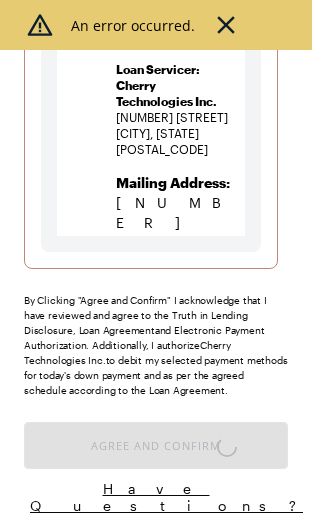 click at bounding box center [226, 25] 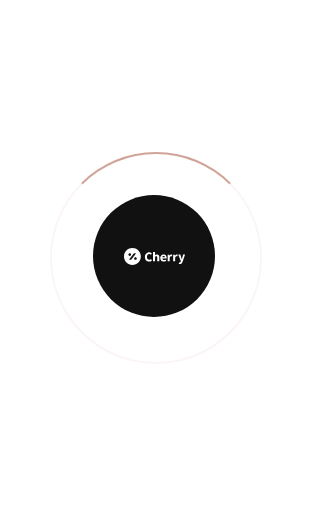 scroll, scrollTop: 0, scrollLeft: 0, axis: both 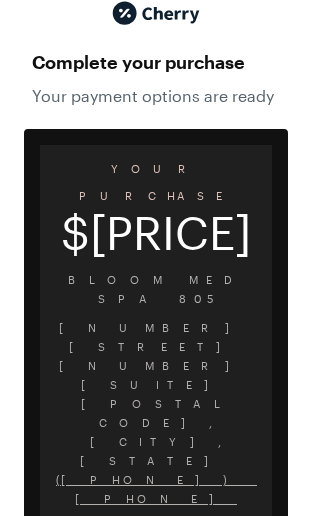 click on "Choose My Plan" at bounding box center [156, 675] 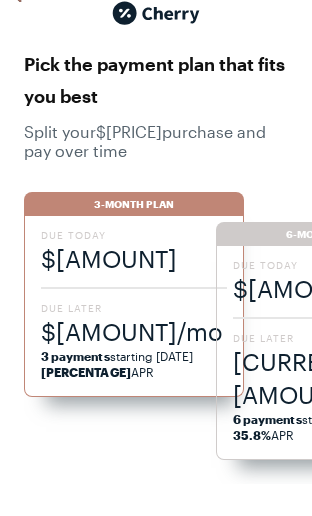 click on "[CURRENCY][AMOUNT]/mo" at bounding box center [326, 378] 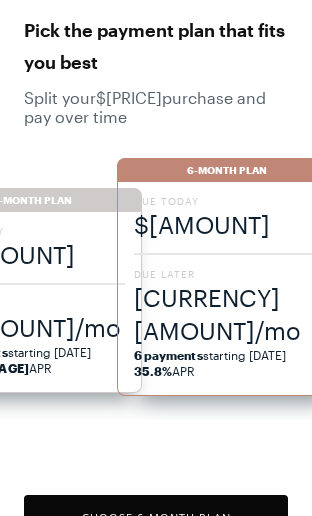 scroll, scrollTop: 93, scrollLeft: 0, axis: vertical 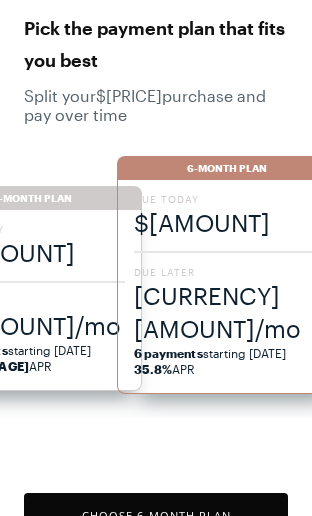 click on "[CURRENCY][AMOUNT]/mo" at bounding box center [227, 312] 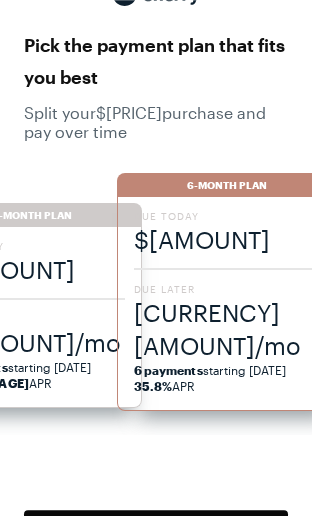 click on "[CURRENCY][AMOUNT]/mo" at bounding box center (227, 329) 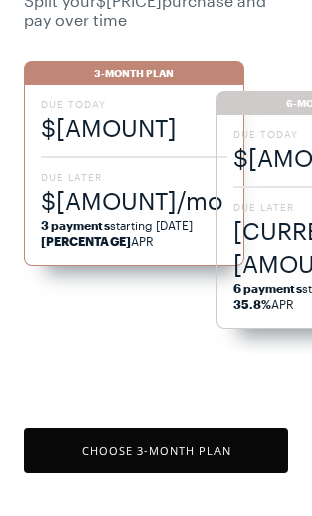 click on "Choose    3 -Month Plan" at bounding box center (156, 450) 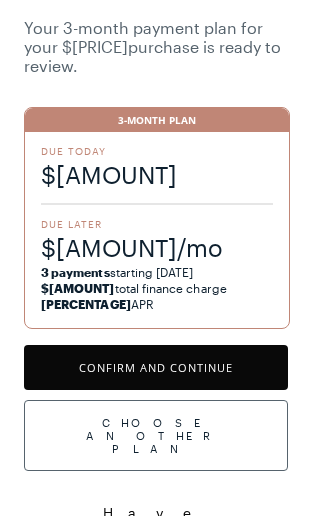 click on "Due Today $[AMOUNT] Due Later $[AMOUNT]/mo [NUMBER] payments  starting [DATE]  $[AMOUNT]  total finance charge    [PERCENTAGE]  APR" at bounding box center [157, 230] 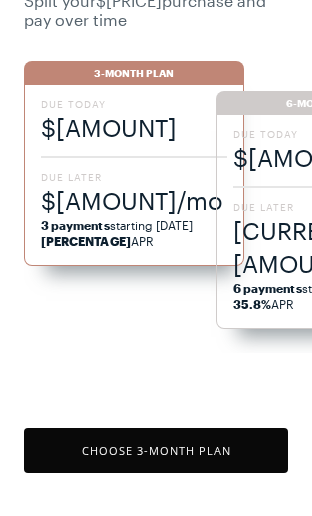 click on "[CURRENCY][AMOUNT]/mo" at bounding box center [326, 247] 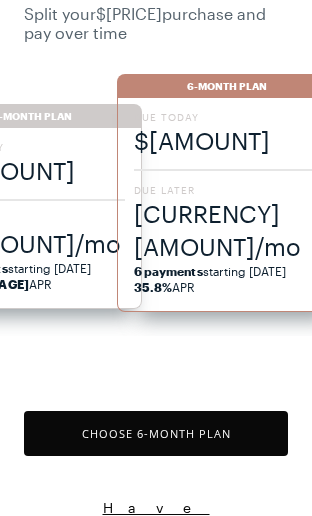 click on "Choose    6 -Month Plan" at bounding box center [156, 433] 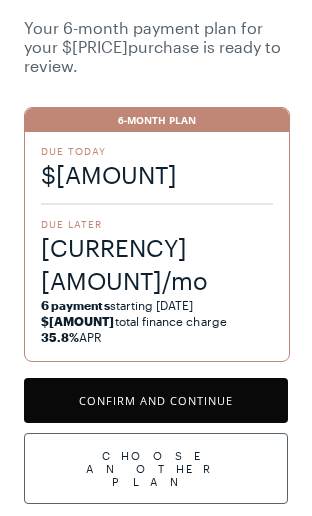 click on "Confirm and Continue" at bounding box center (156, 400) 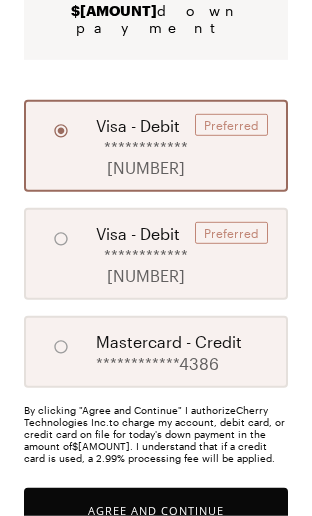scroll, scrollTop: 299, scrollLeft: 0, axis: vertical 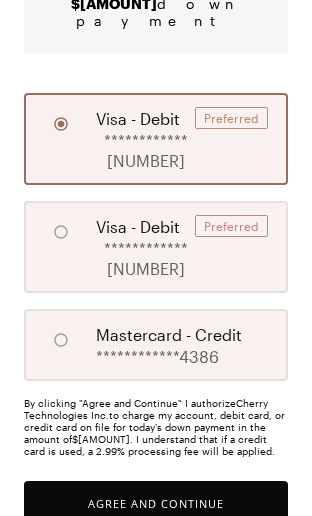 click on "Agree and Continue" at bounding box center [156, 503] 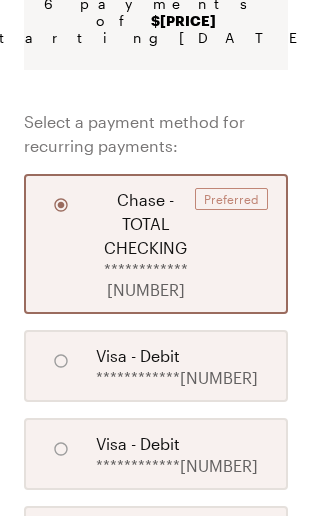 click at bounding box center [61, 361] 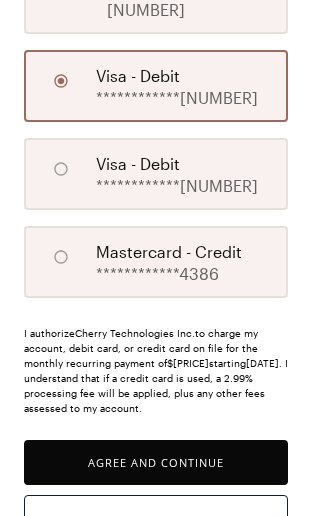 scroll, scrollTop: 579, scrollLeft: 0, axis: vertical 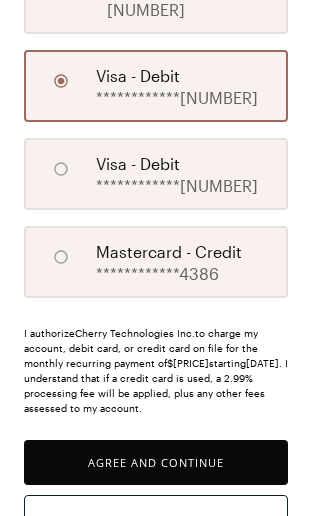 click on "Agree and Continue" at bounding box center [156, 462] 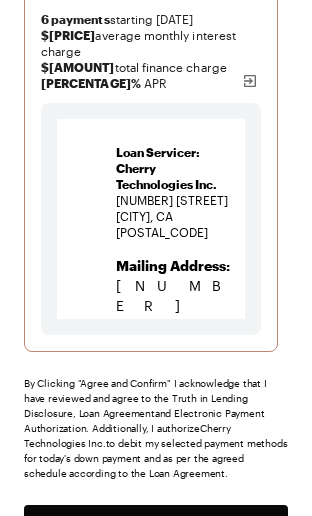 scroll, scrollTop: 484, scrollLeft: 0, axis: vertical 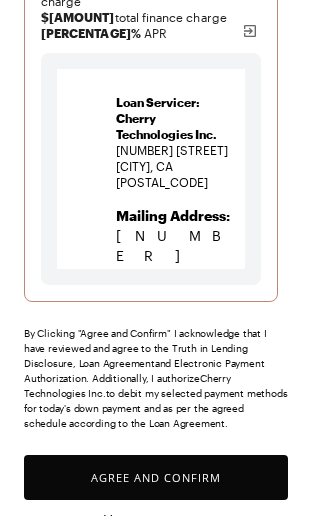 click on "Agree and Confirm" at bounding box center [156, 477] 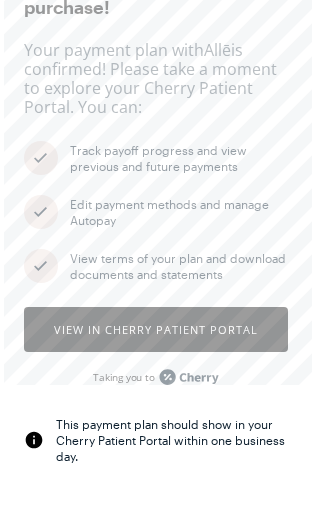 scroll, scrollTop: 147, scrollLeft: 0, axis: vertical 